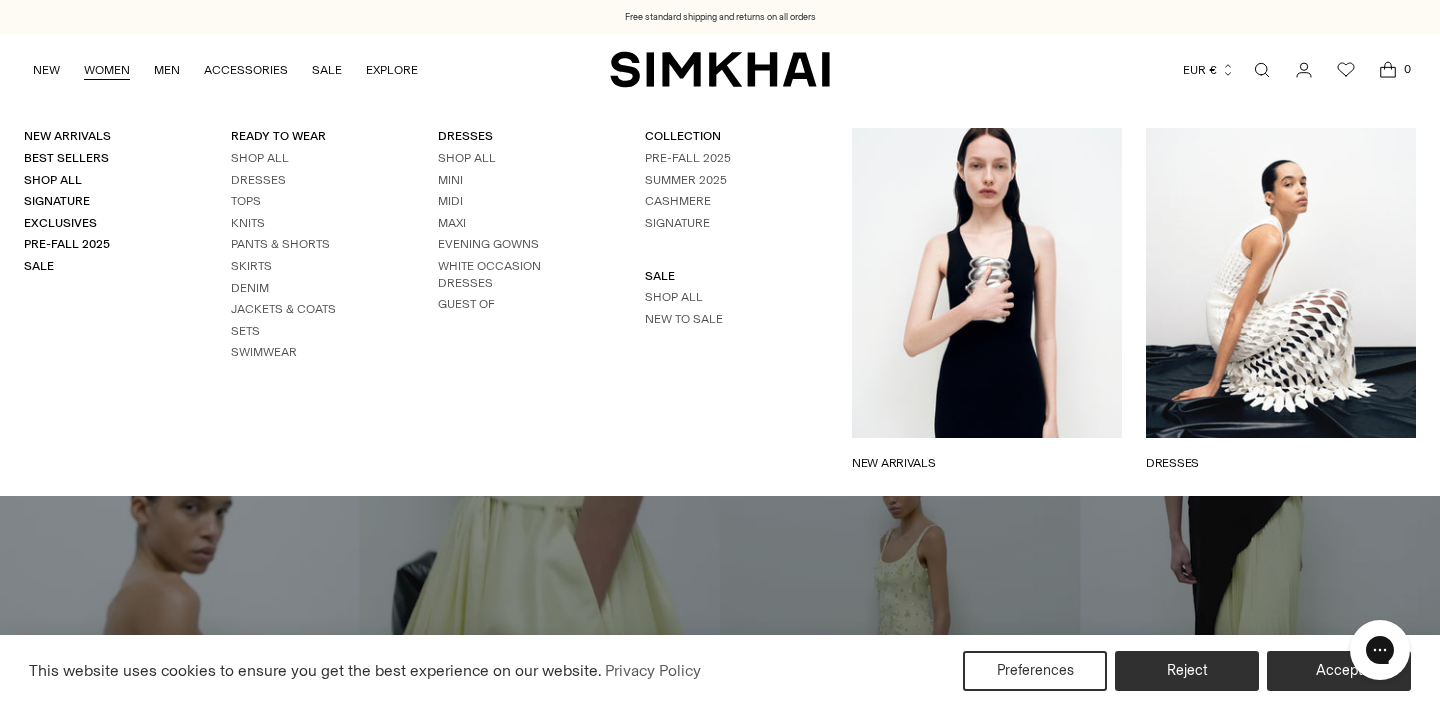 scroll, scrollTop: 0, scrollLeft: 0, axis: both 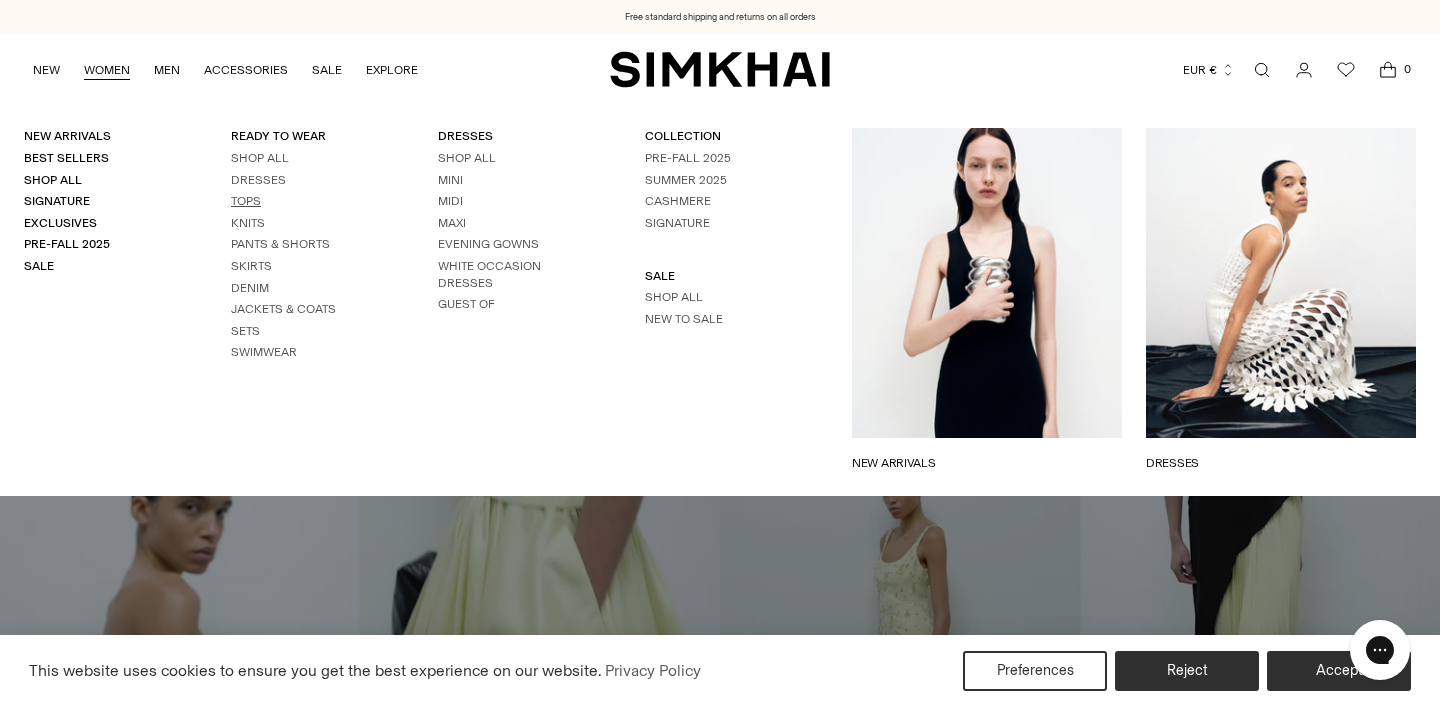 click on "Tops" at bounding box center [246, 201] 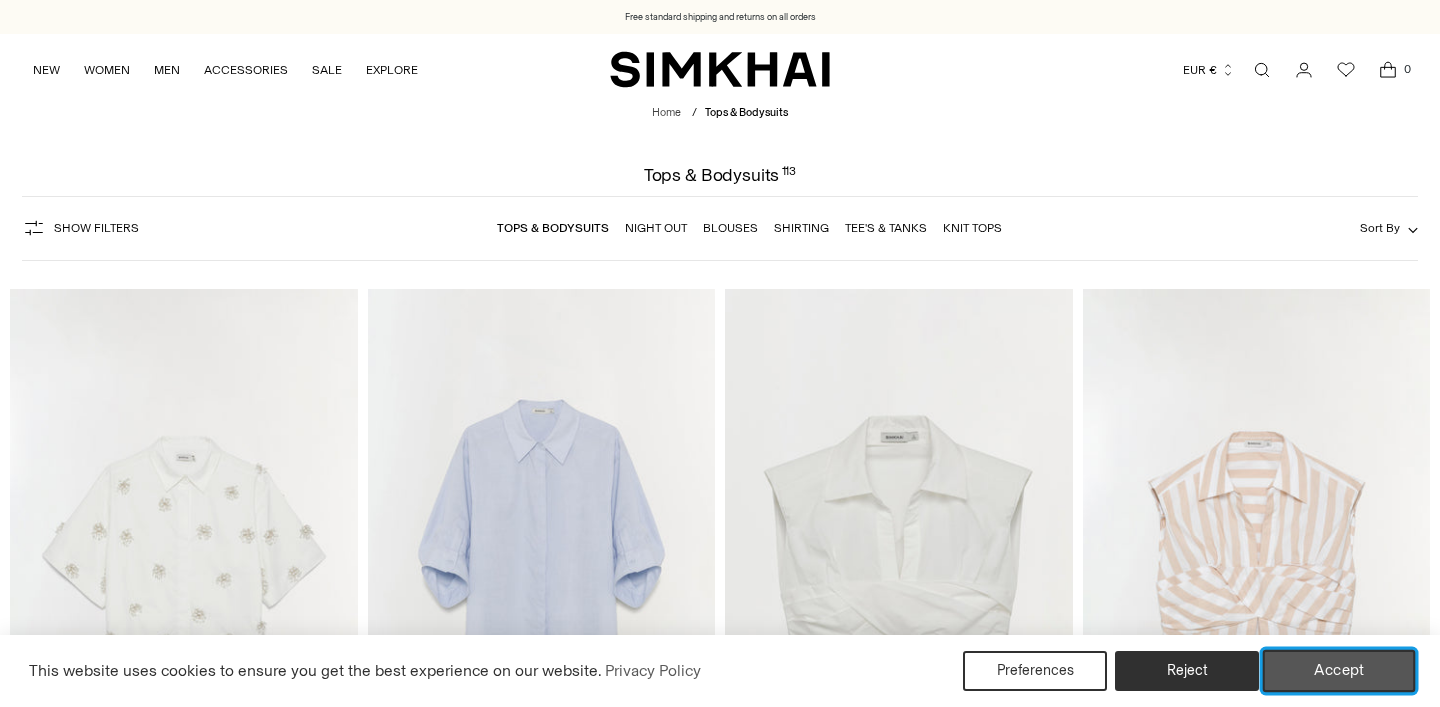 click on "Accept" at bounding box center [1339, 671] 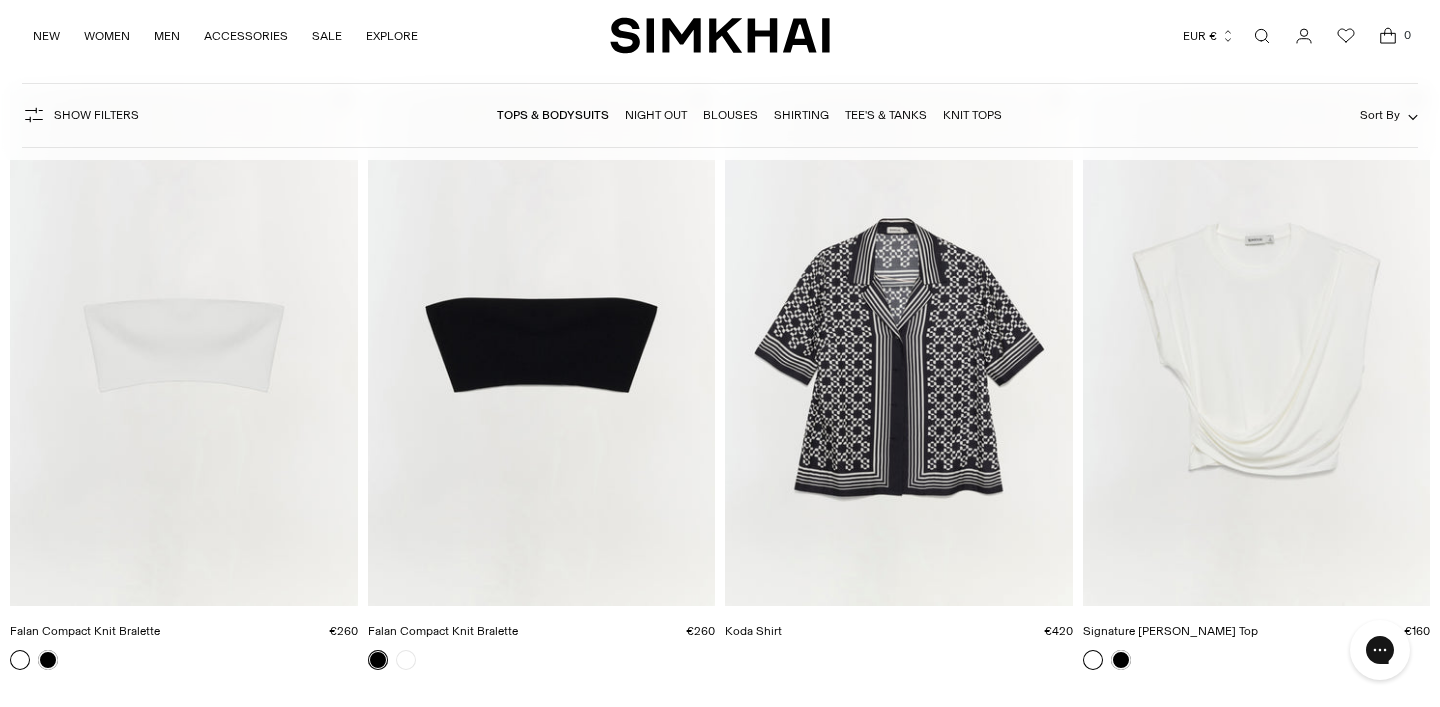 scroll, scrollTop: 6983, scrollLeft: 0, axis: vertical 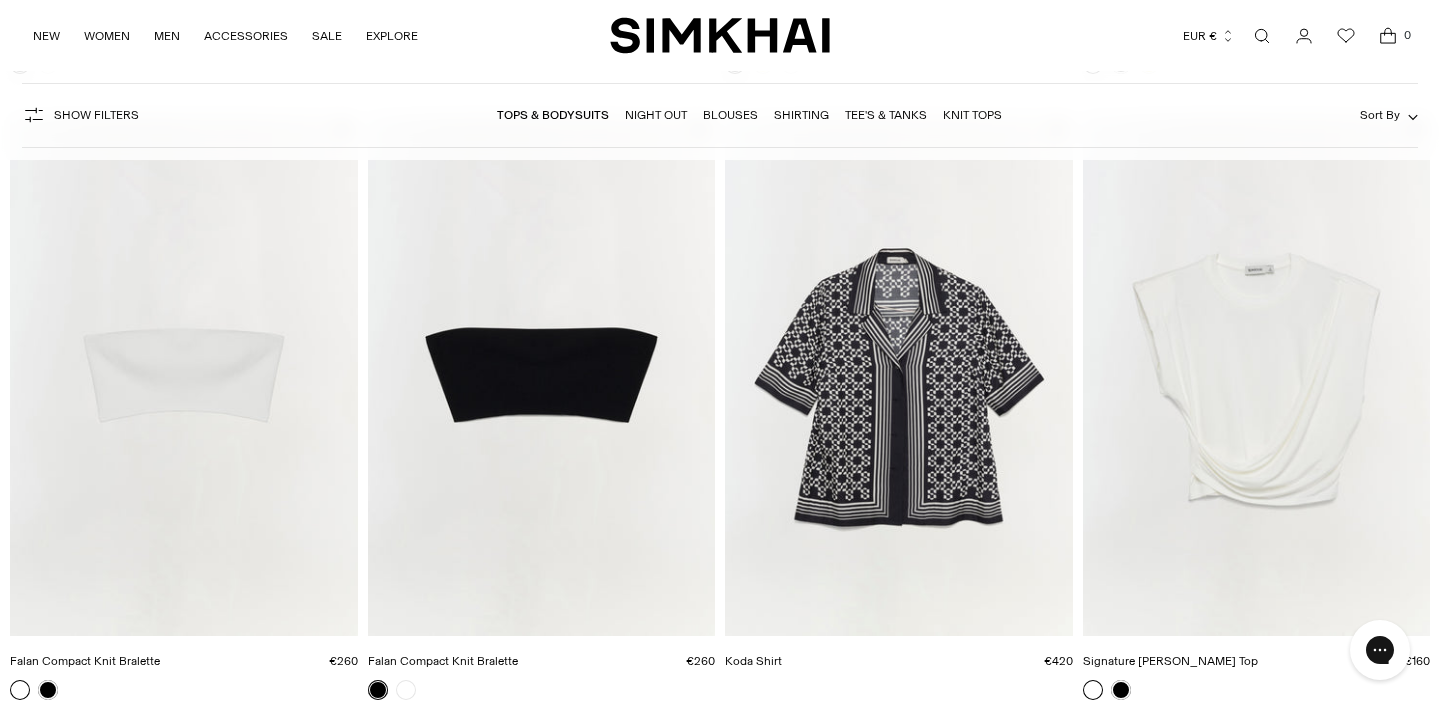 click at bounding box center [0, 0] 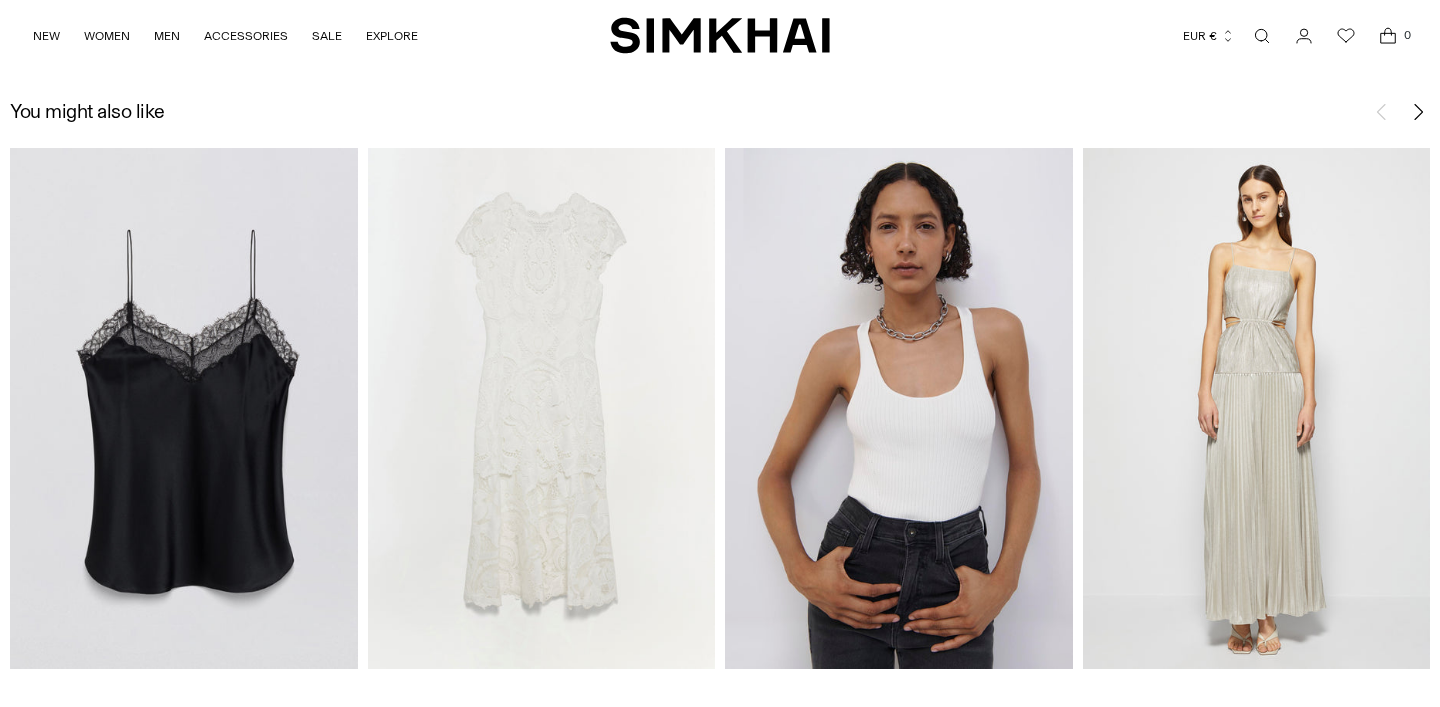 scroll, scrollTop: 2871, scrollLeft: 0, axis: vertical 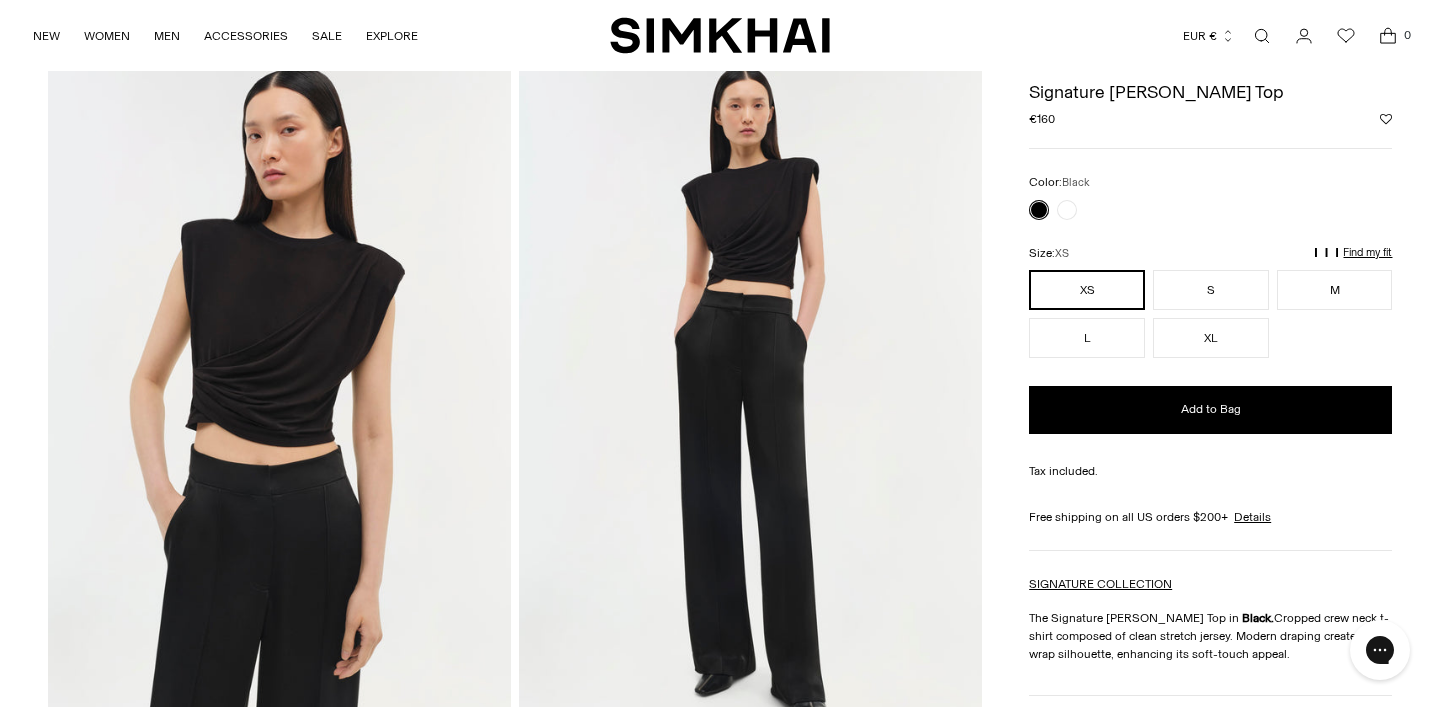 click at bounding box center [279, 403] 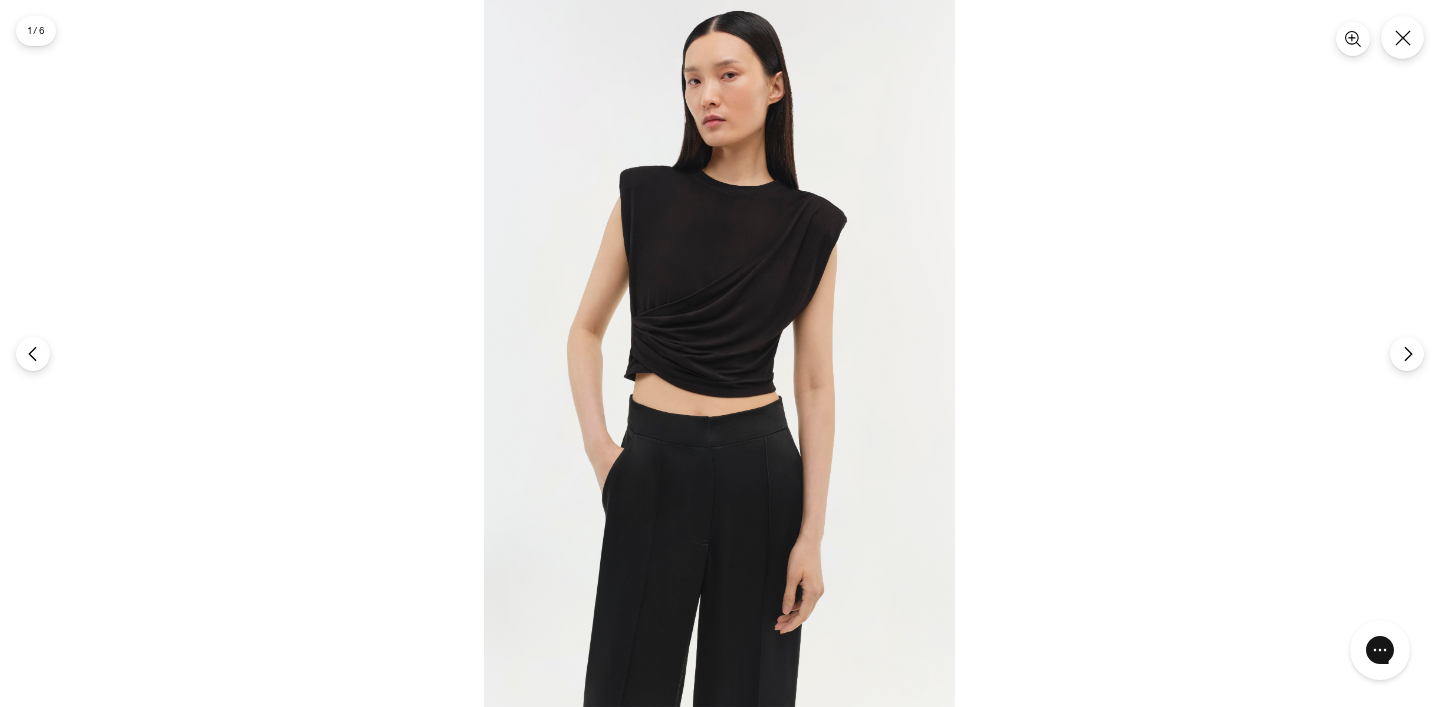 click at bounding box center (720, 353) 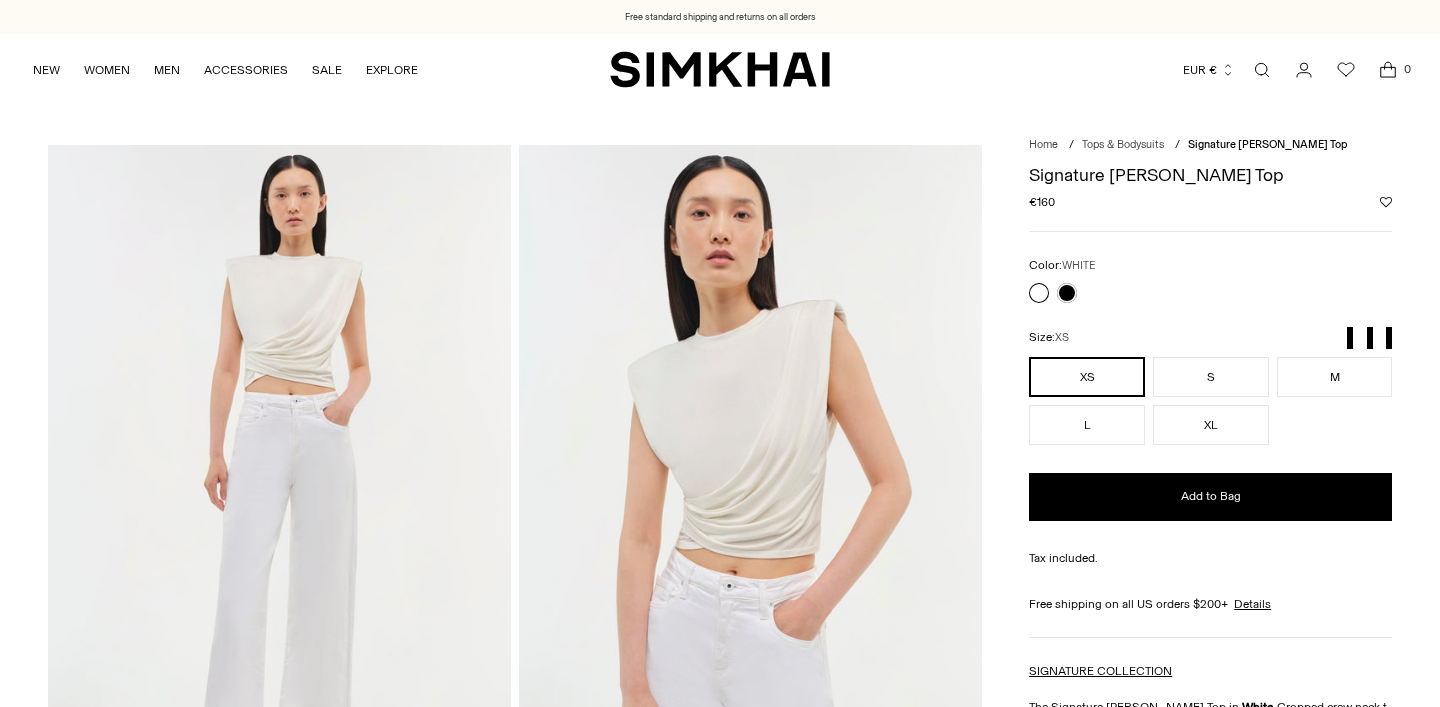 scroll, scrollTop: 527, scrollLeft: 0, axis: vertical 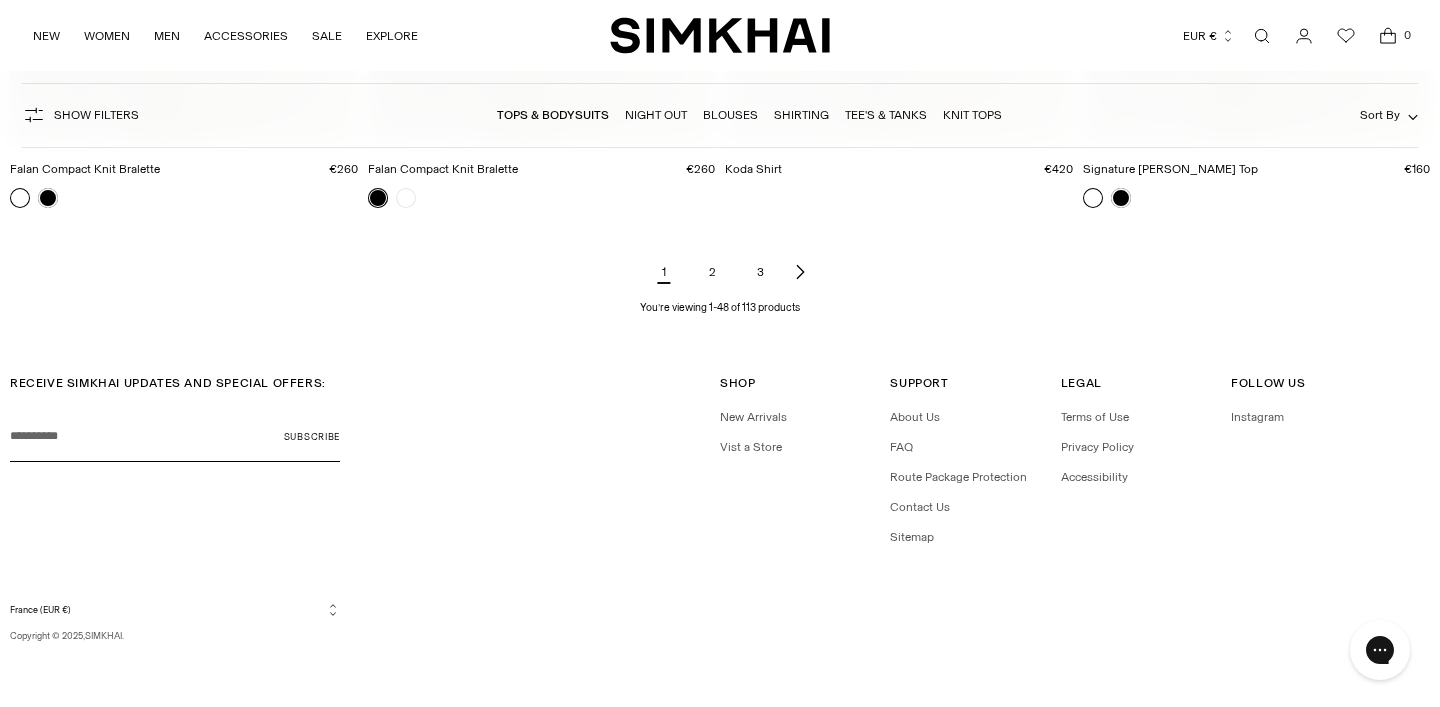 click on "2" at bounding box center (712, 272) 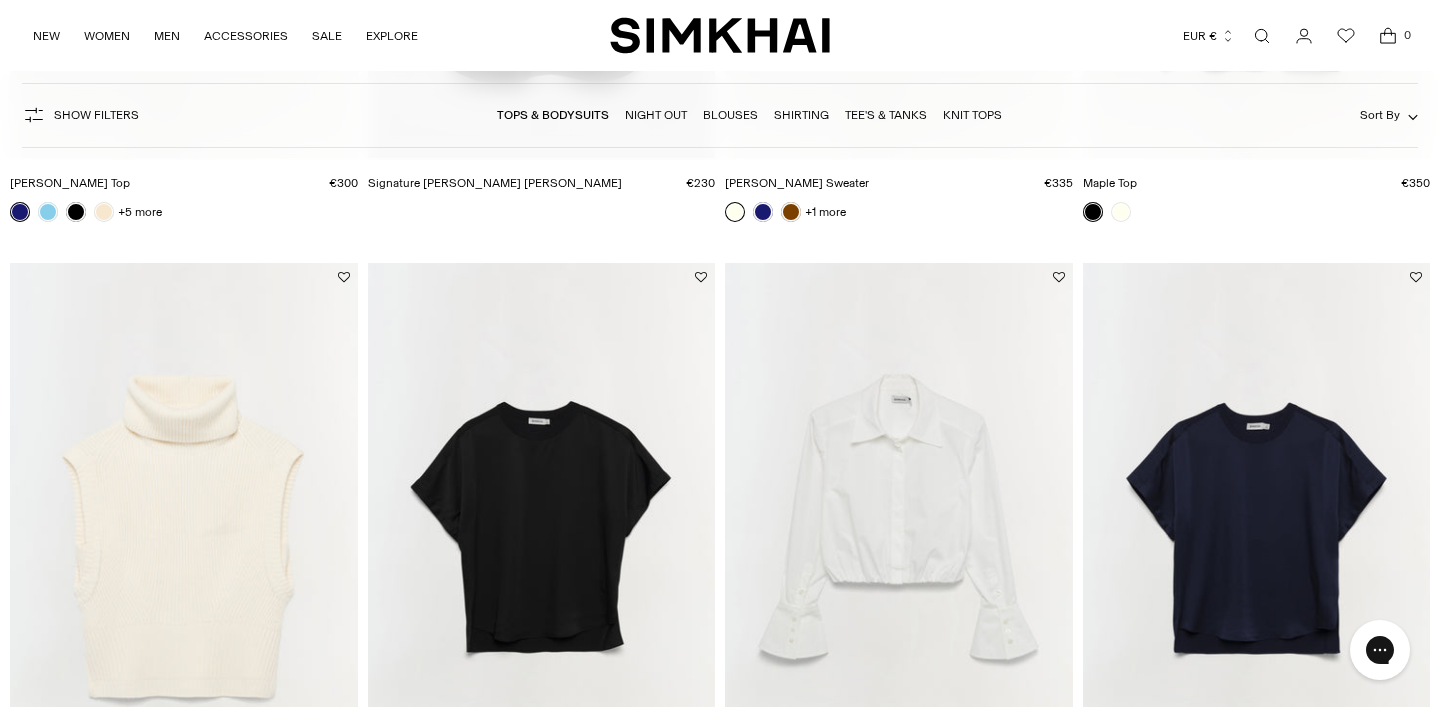 scroll, scrollTop: 2534, scrollLeft: 0, axis: vertical 